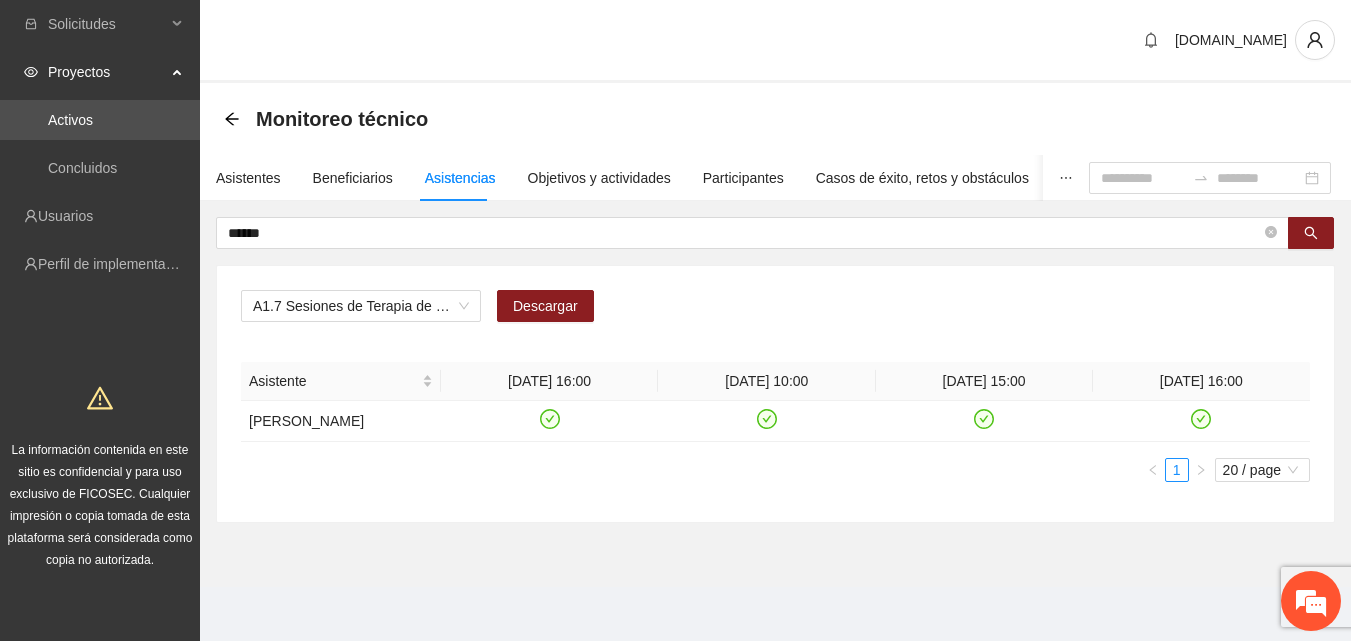 scroll, scrollTop: 0, scrollLeft: 0, axis: both 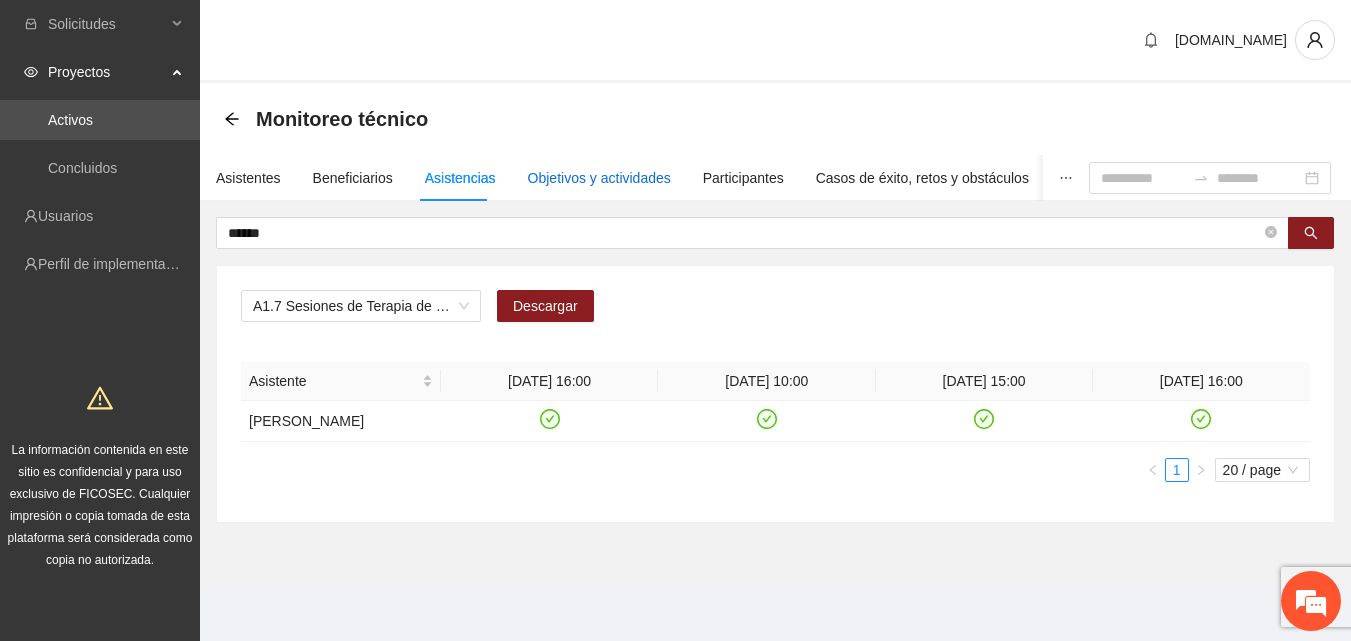 click on "Objetivos y actividades" at bounding box center [599, 178] 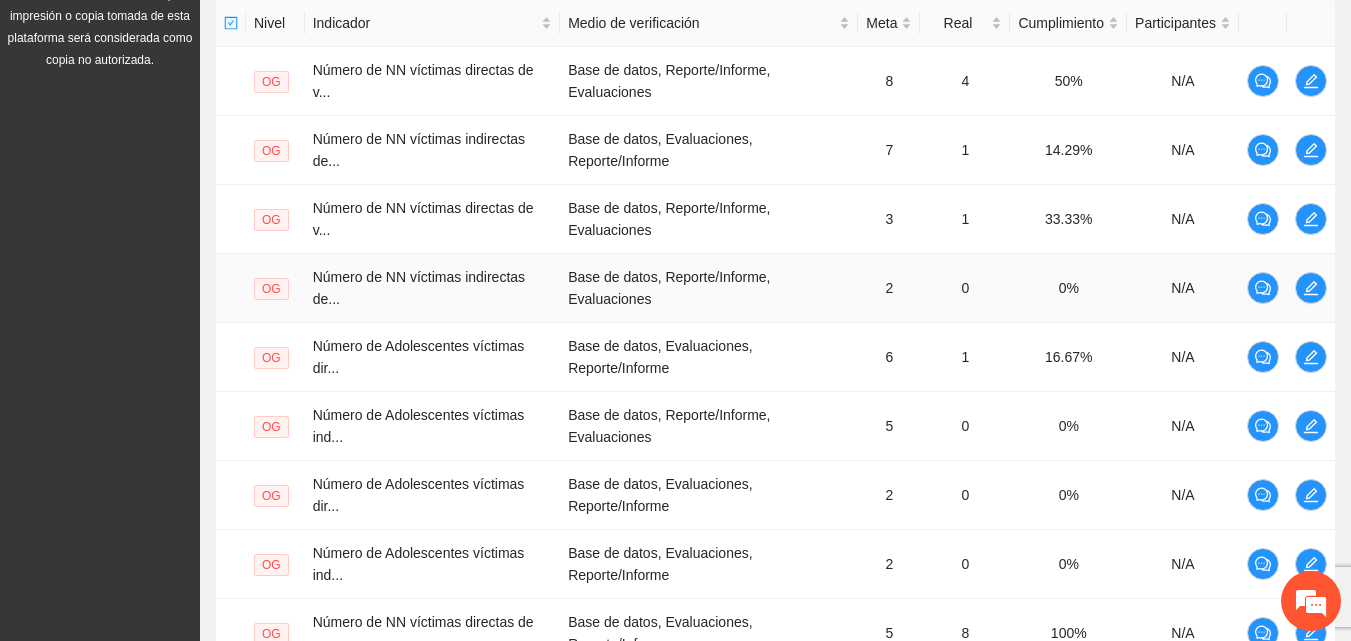 scroll, scrollTop: 788, scrollLeft: 0, axis: vertical 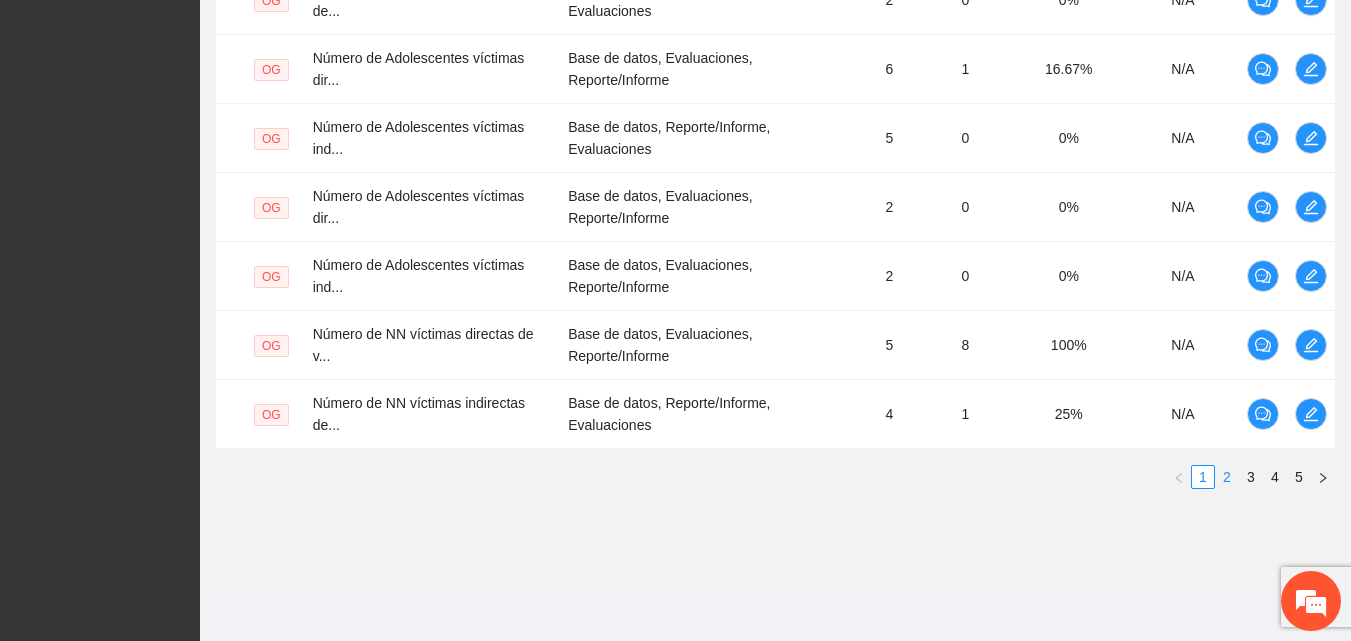 click on "2" at bounding box center (1227, 477) 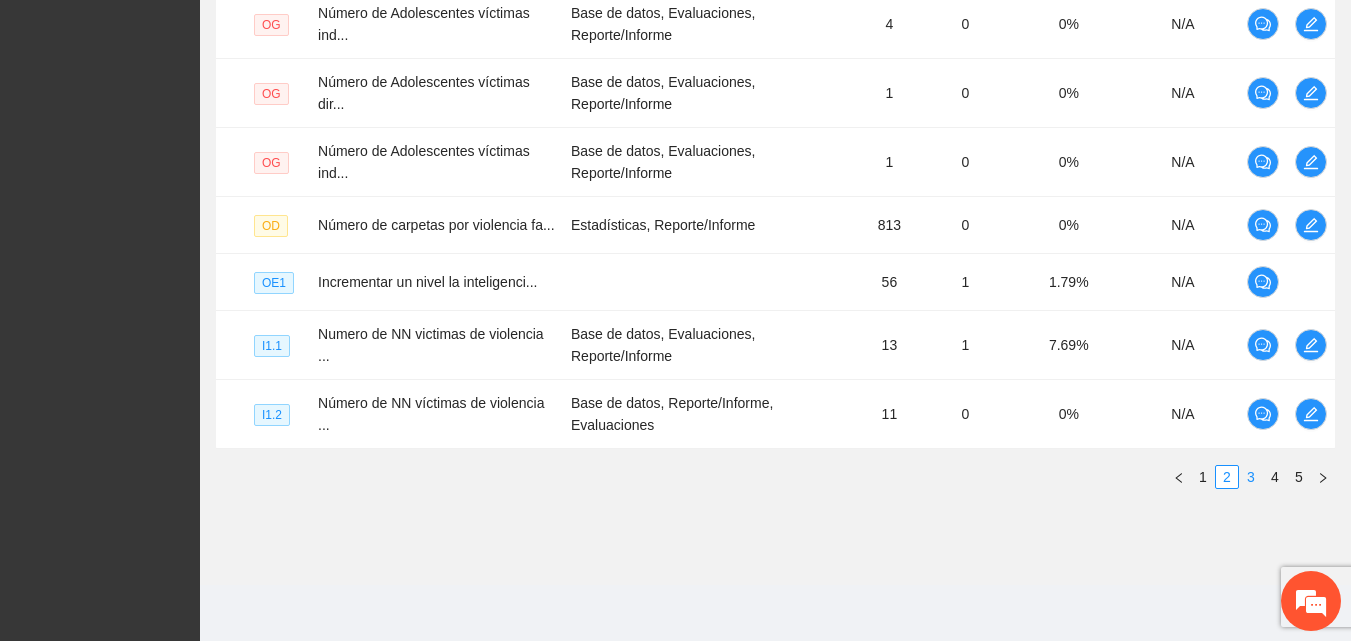 scroll, scrollTop: 764, scrollLeft: 0, axis: vertical 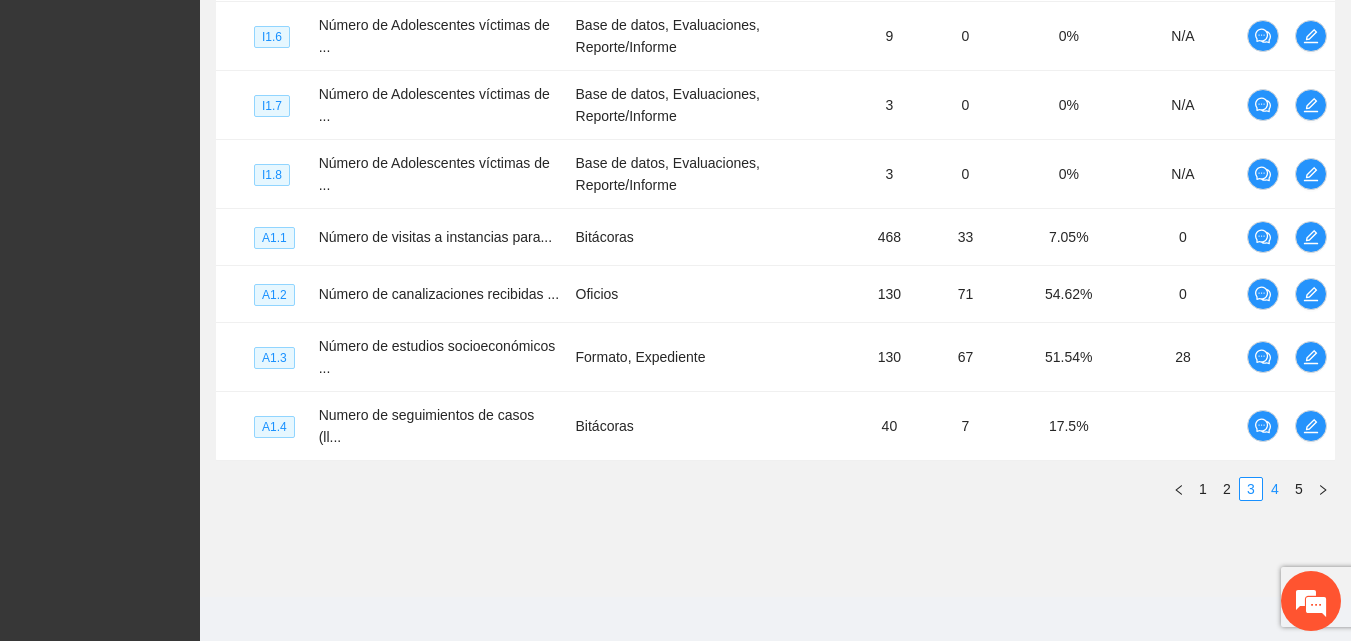 click on "4" at bounding box center (1275, 489) 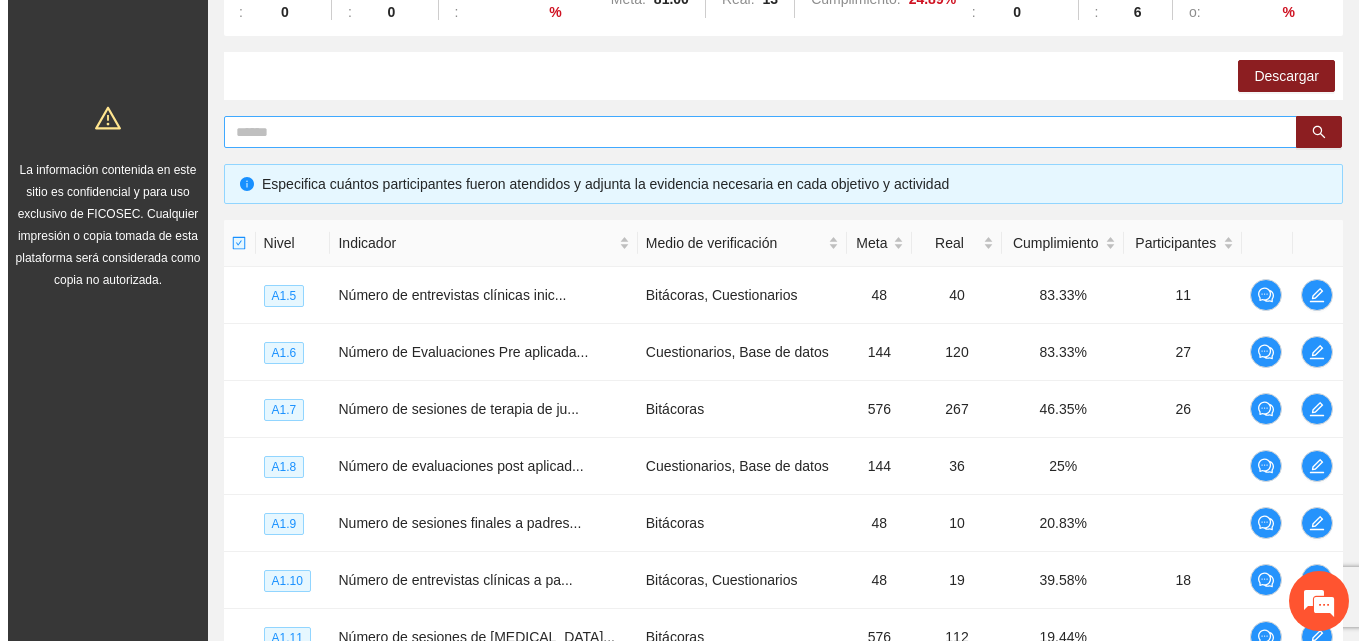 scroll, scrollTop: 268, scrollLeft: 0, axis: vertical 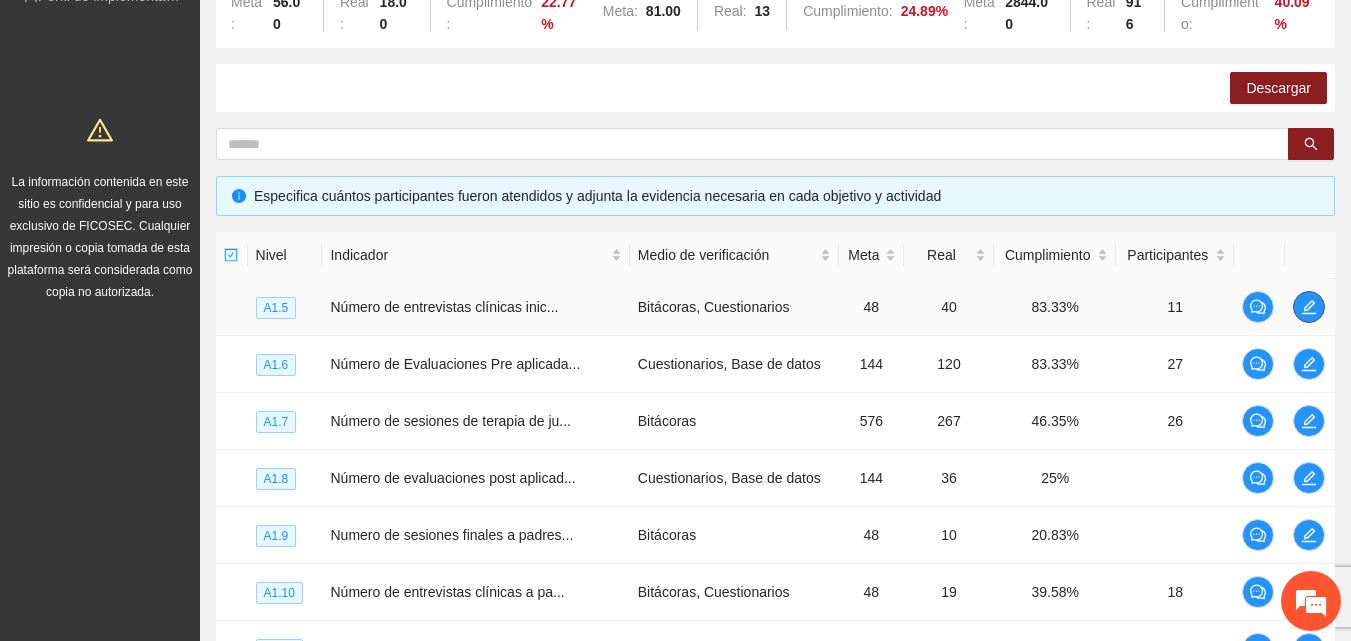 click 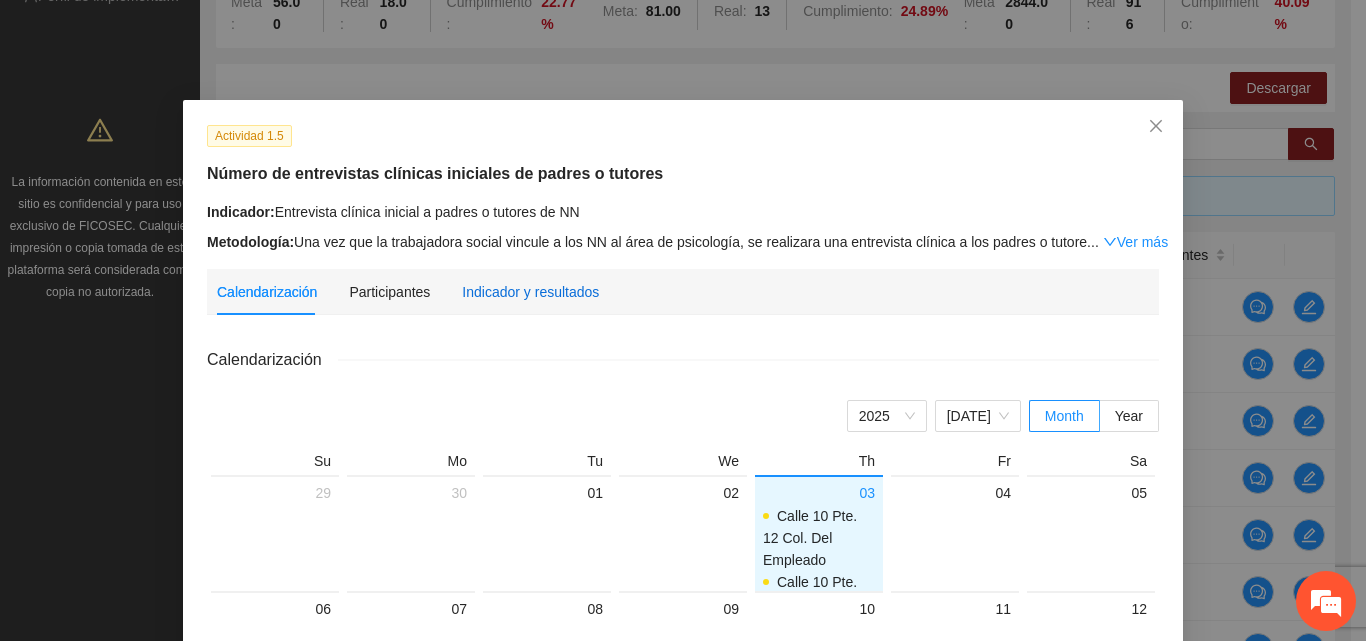 click on "Indicador y resultados" at bounding box center [530, 292] 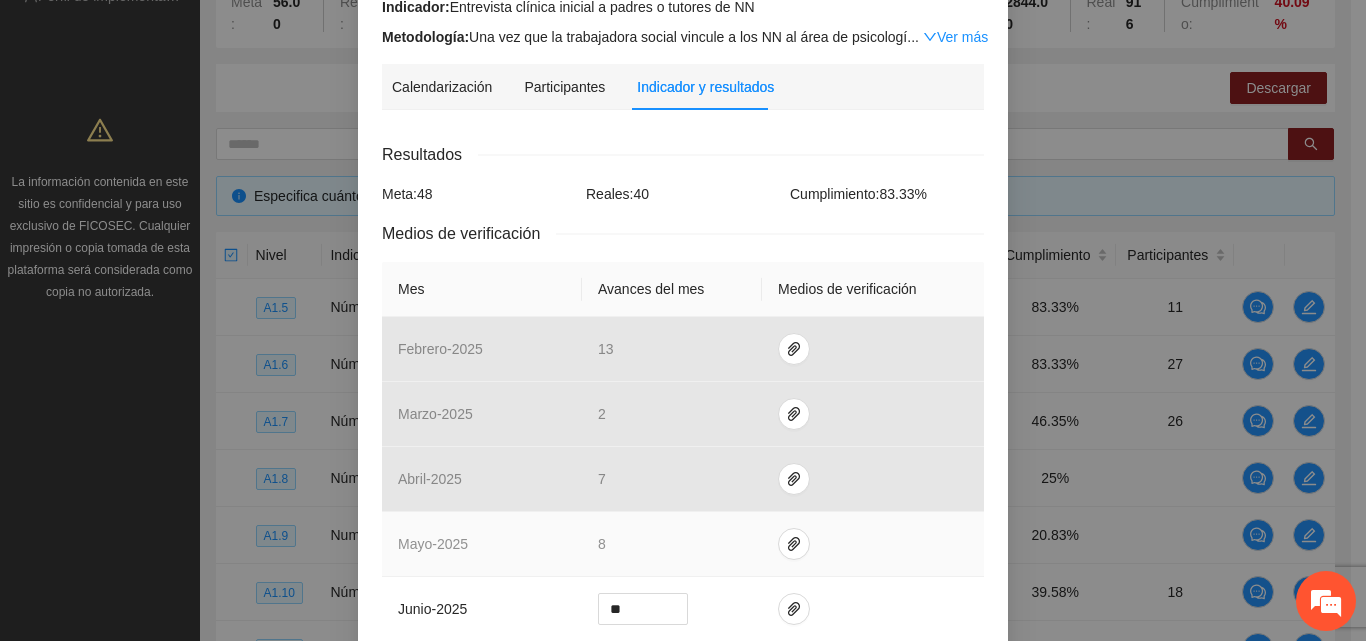 scroll, scrollTop: 500, scrollLeft: 0, axis: vertical 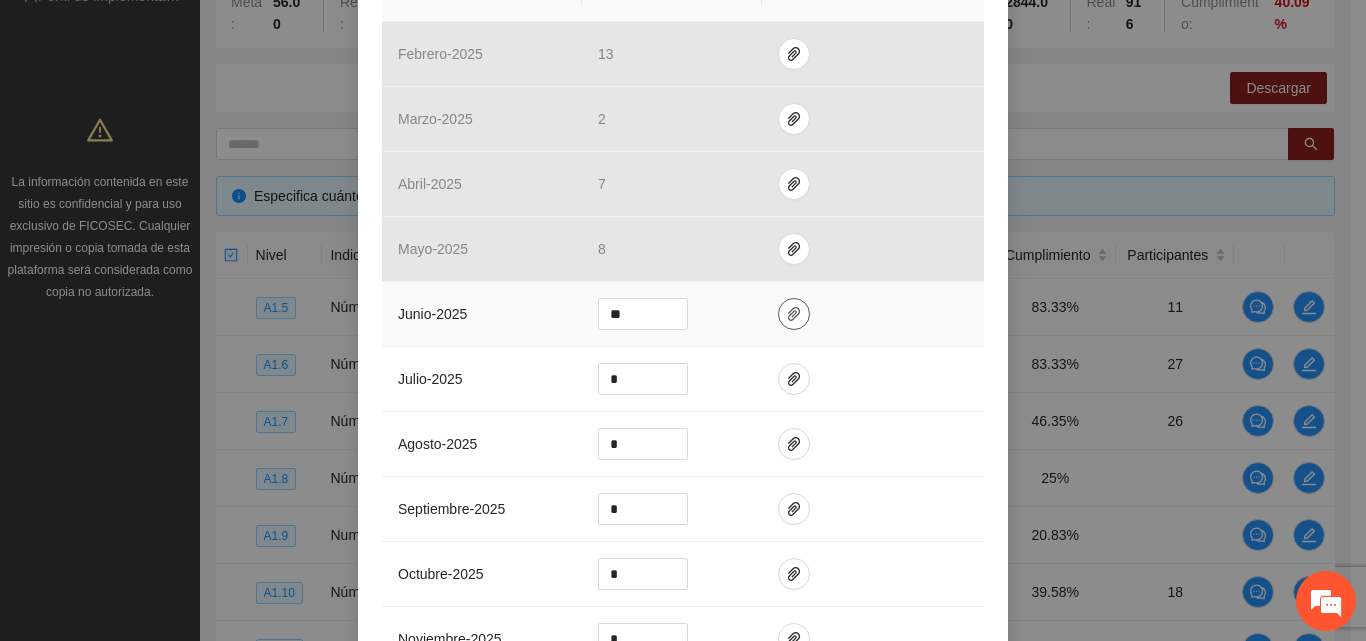 click 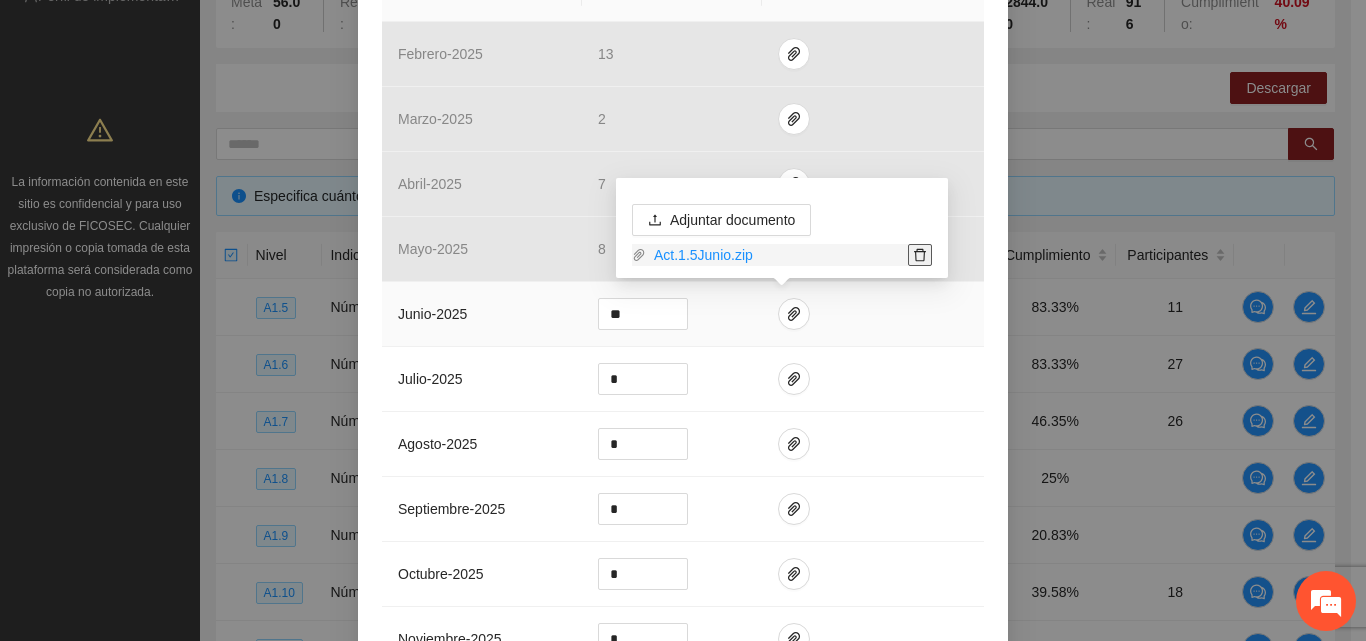 click 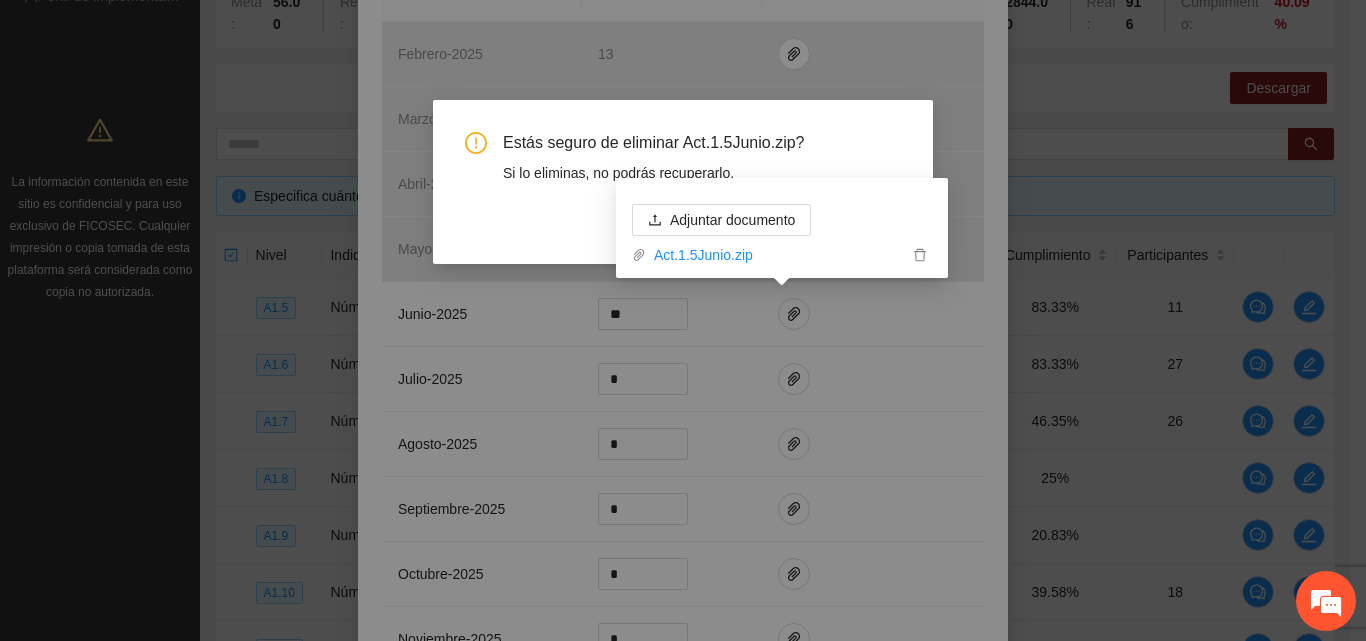 click on "Estás seguro de eliminar Act.1.5Junio.zip?" at bounding box center (702, 143) 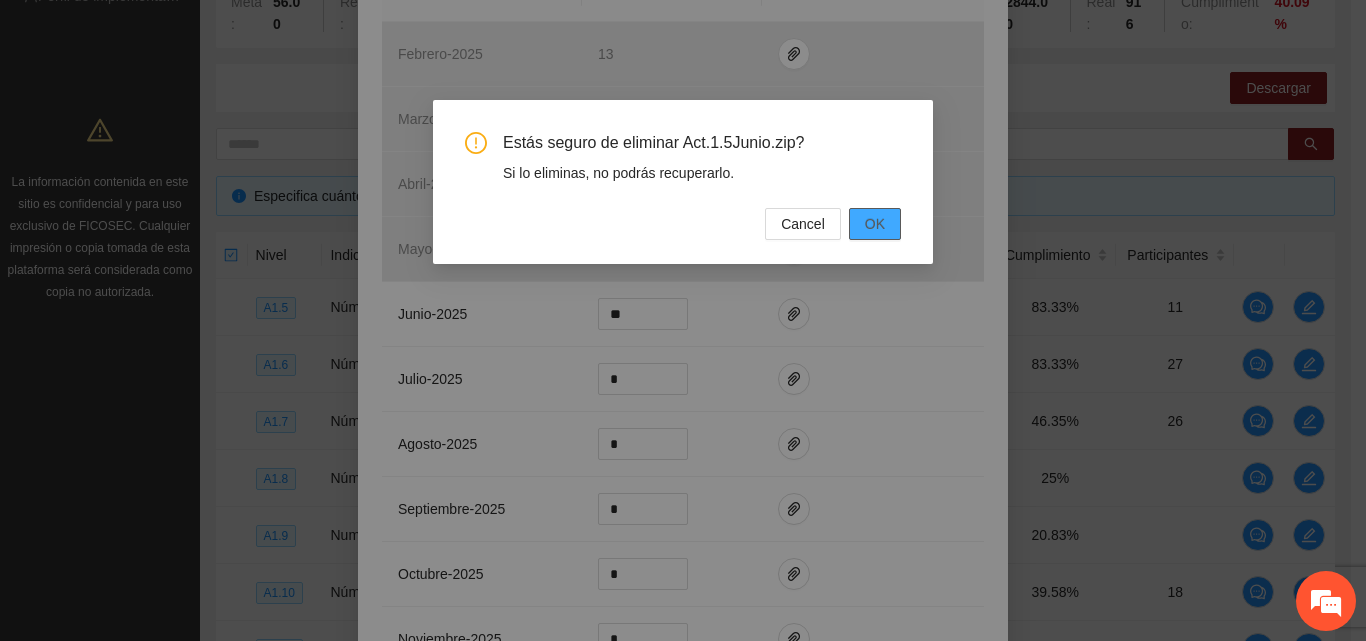 click on "OK" at bounding box center [875, 224] 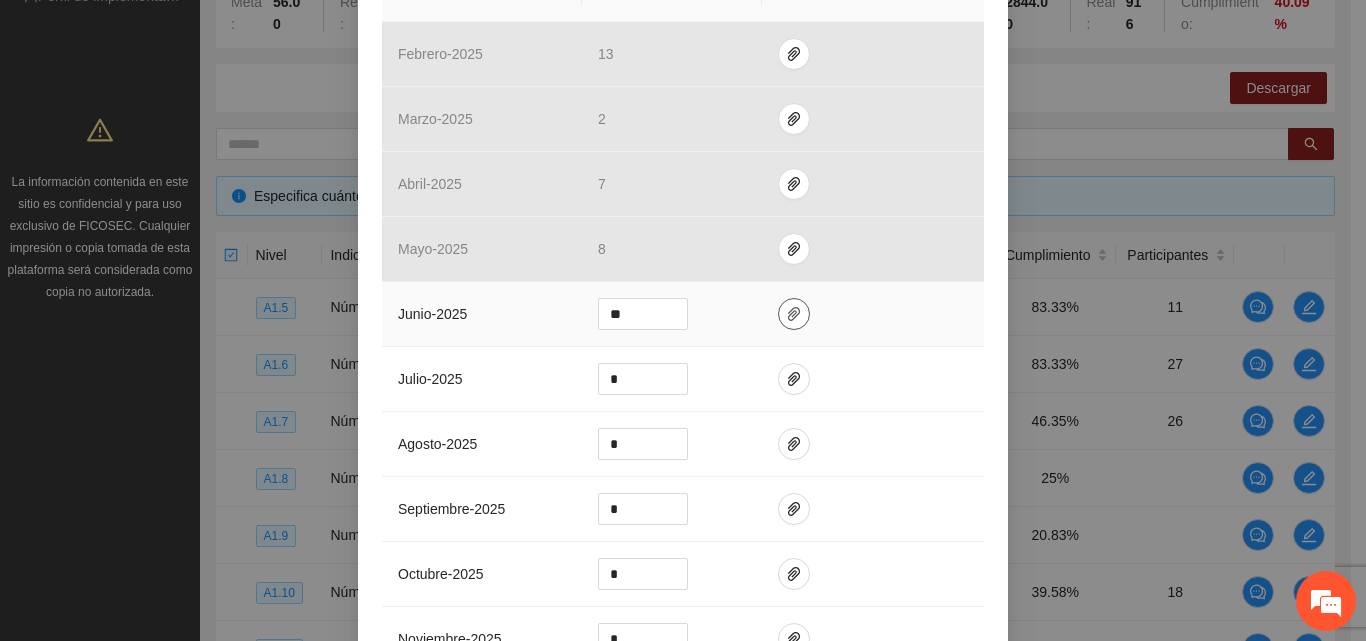 click 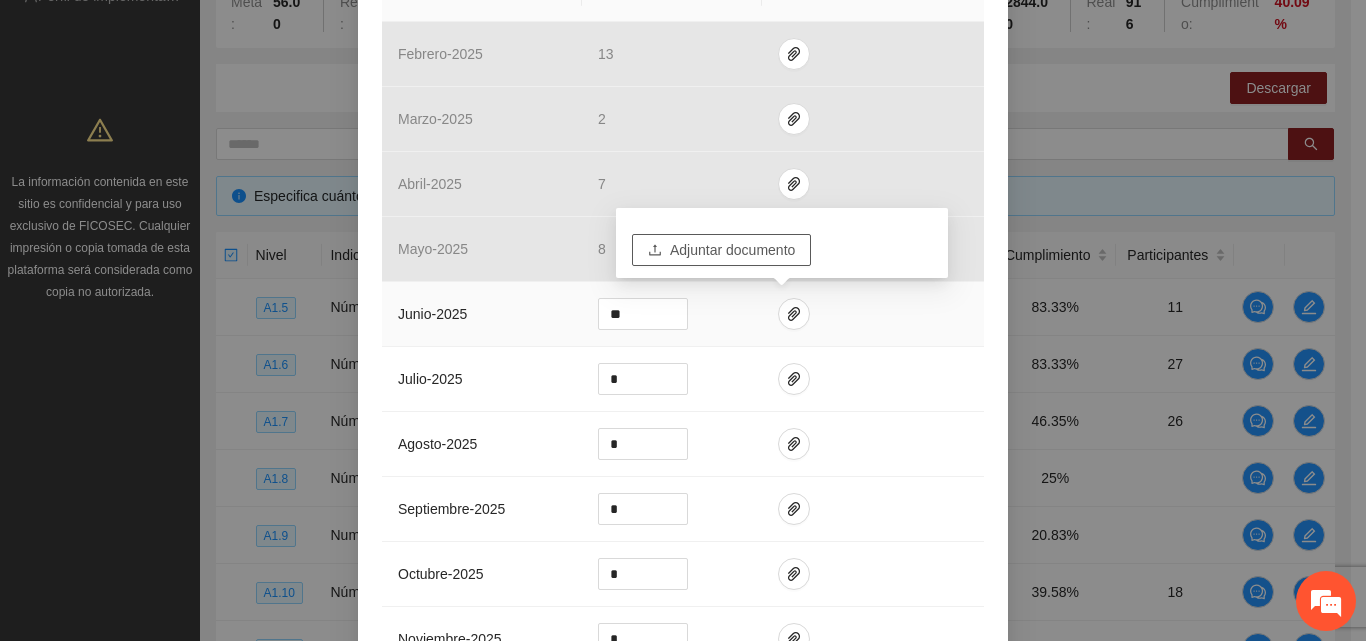click on "Adjuntar documento" at bounding box center [732, 250] 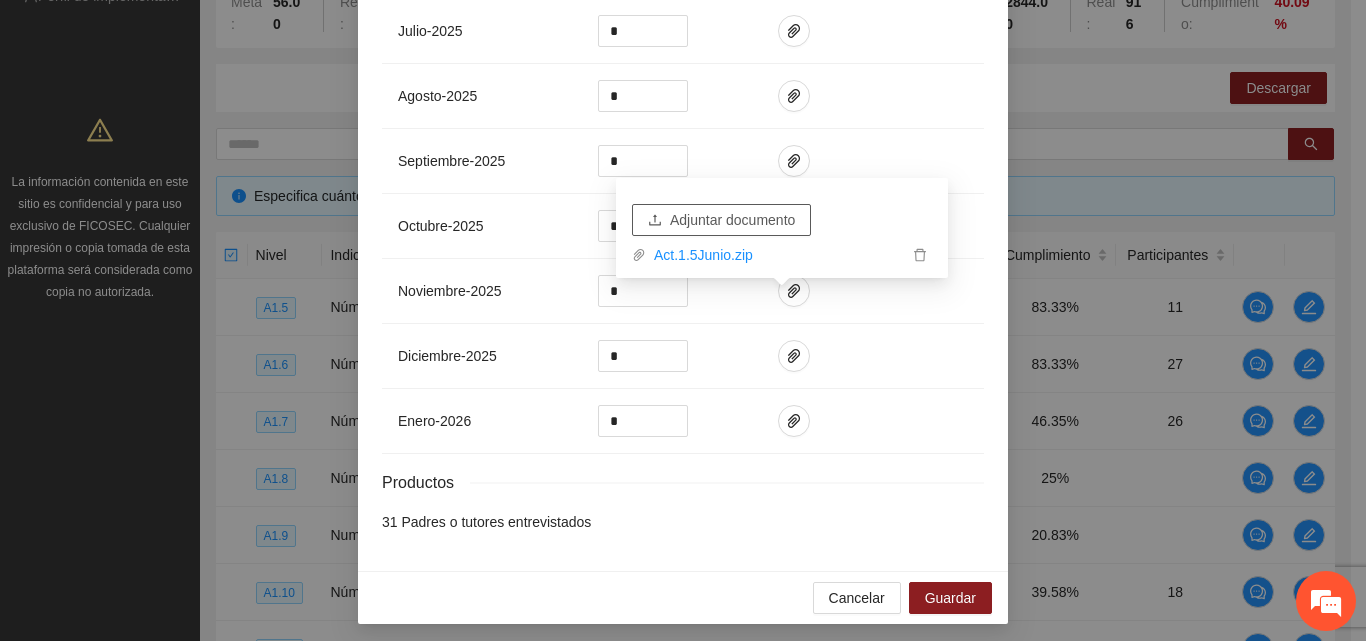 scroll, scrollTop: 854, scrollLeft: 0, axis: vertical 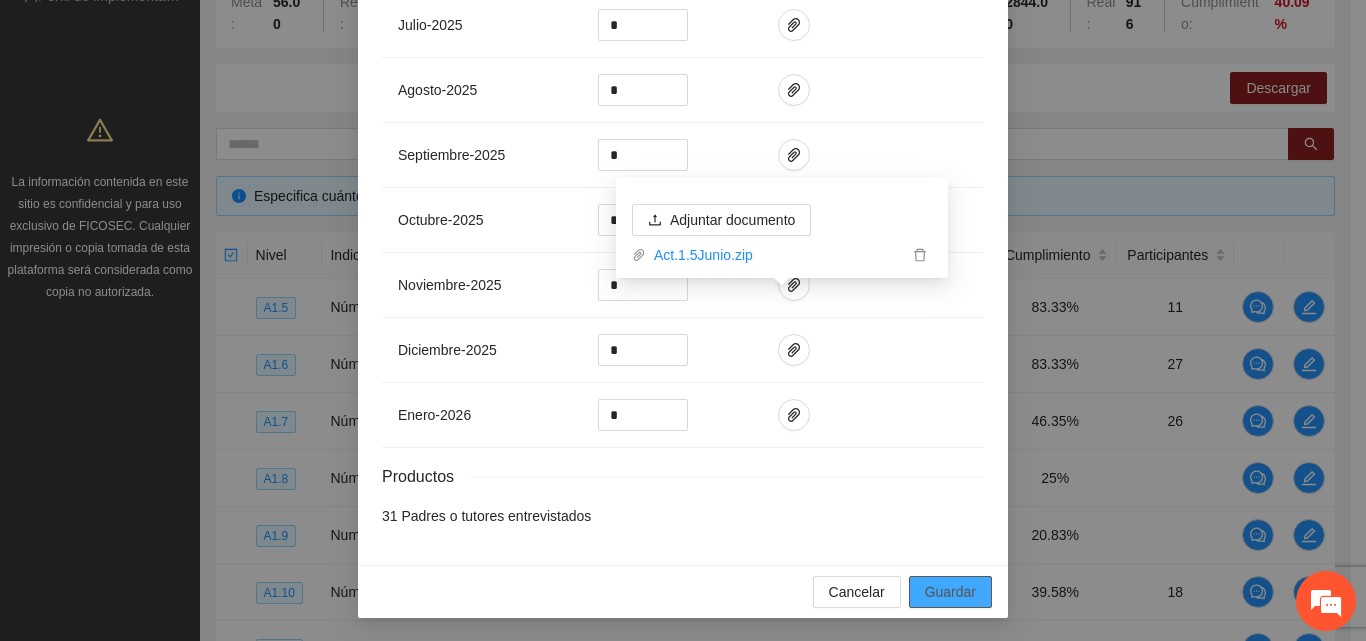 click on "Guardar" at bounding box center [950, 592] 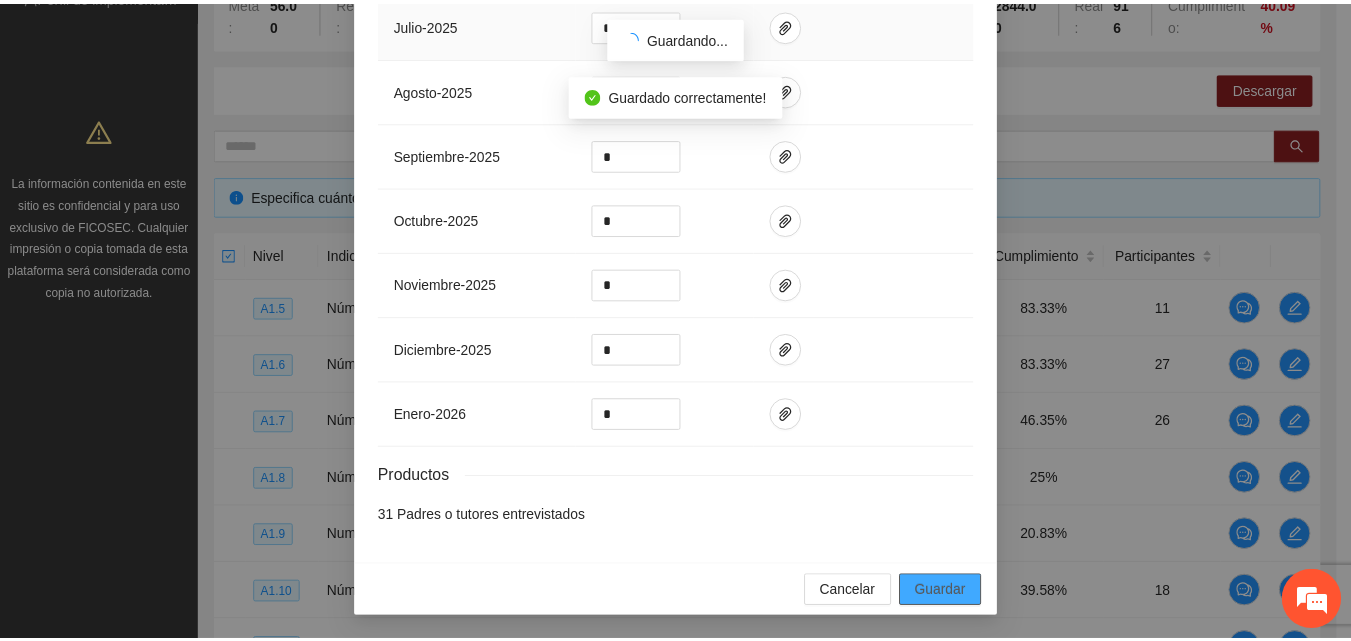 scroll, scrollTop: 754, scrollLeft: 0, axis: vertical 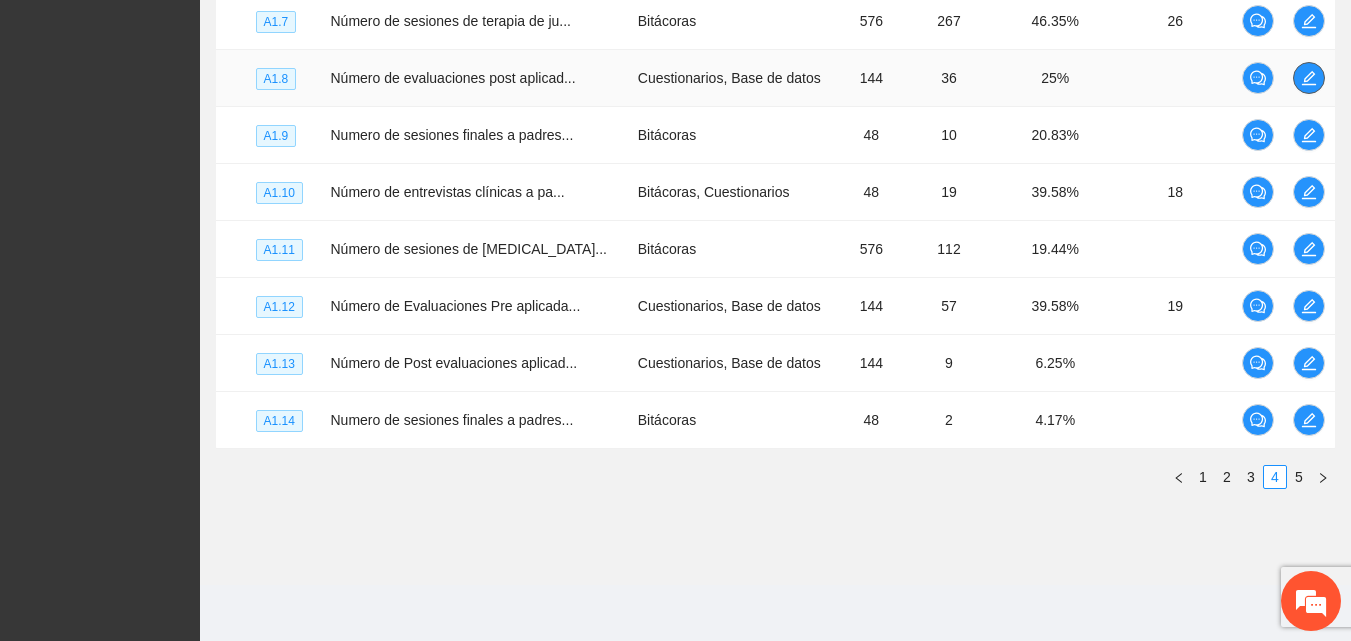 click 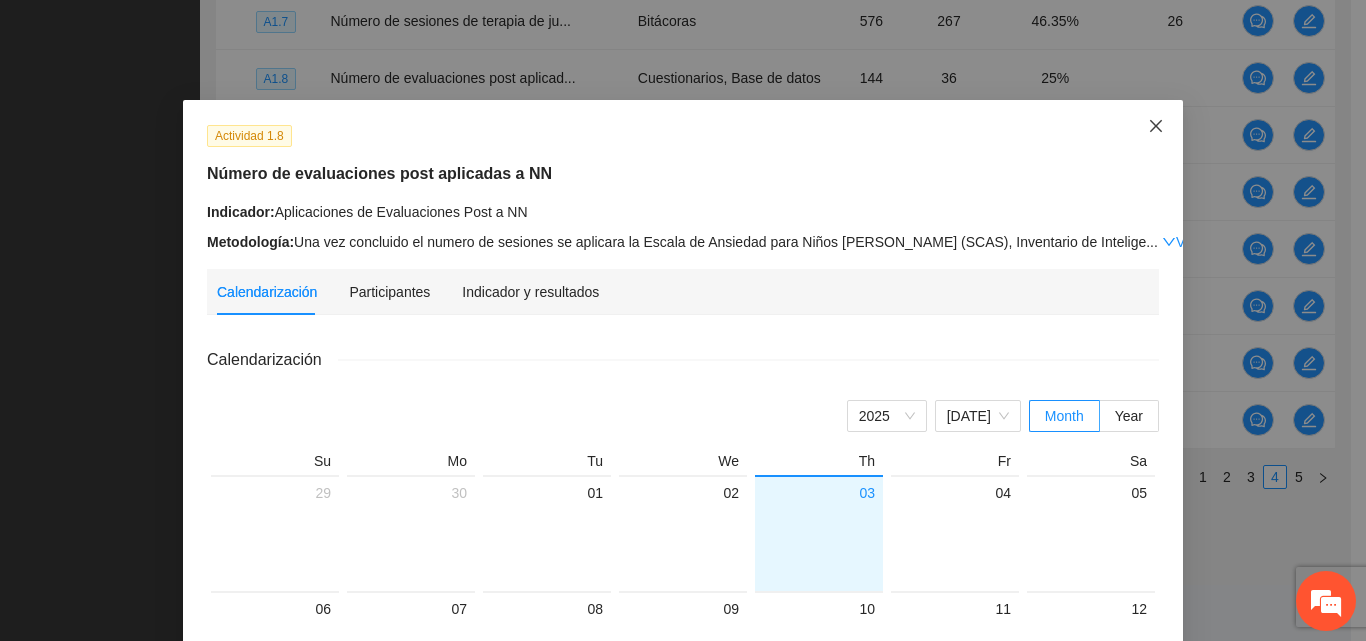 click 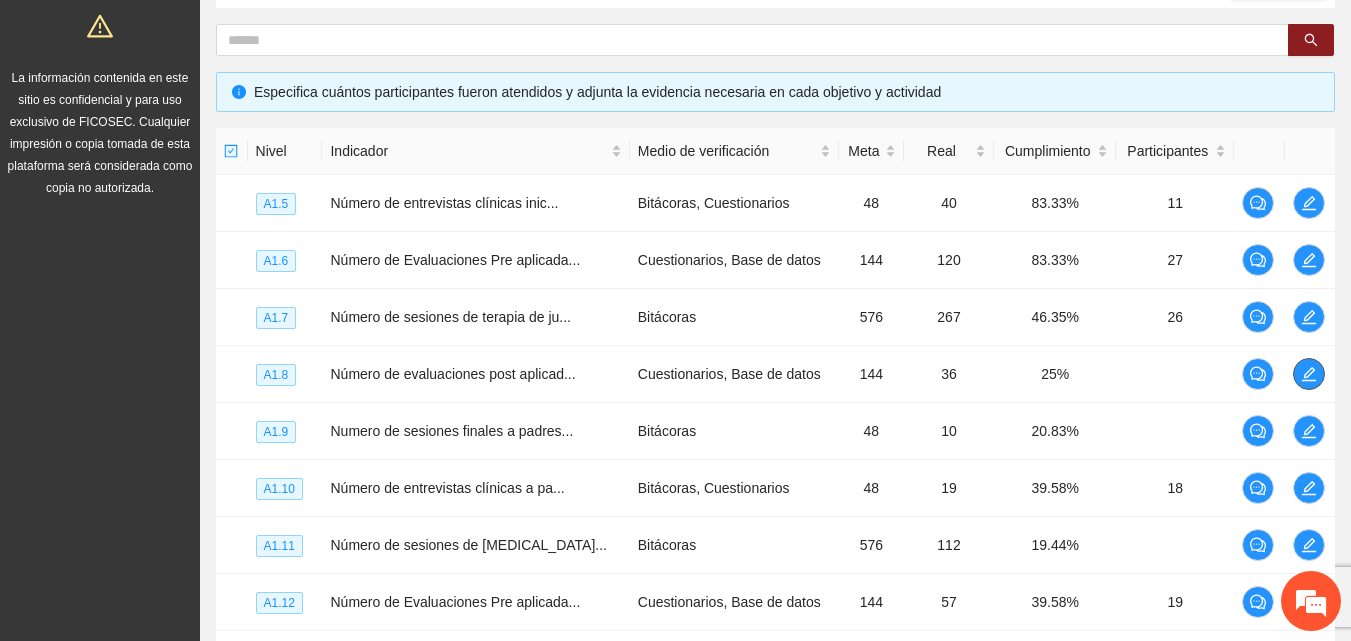 scroll, scrollTop: 668, scrollLeft: 0, axis: vertical 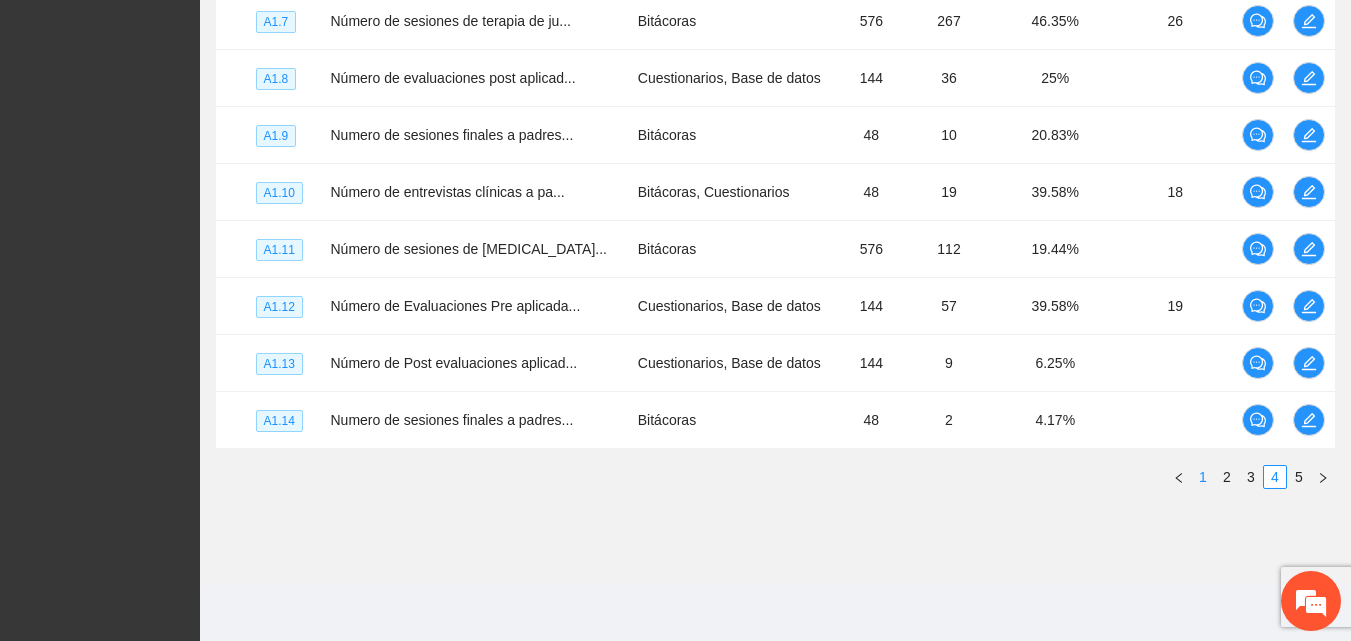 click on "1" at bounding box center [1203, 477] 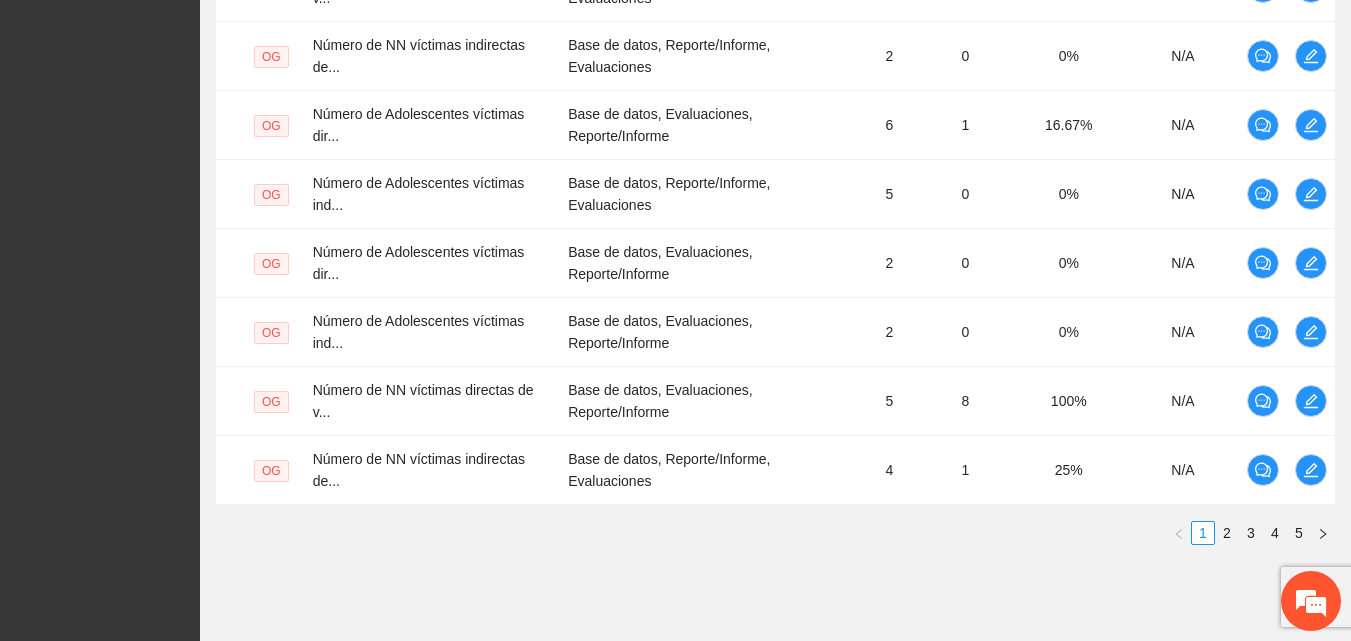 scroll, scrollTop: 768, scrollLeft: 0, axis: vertical 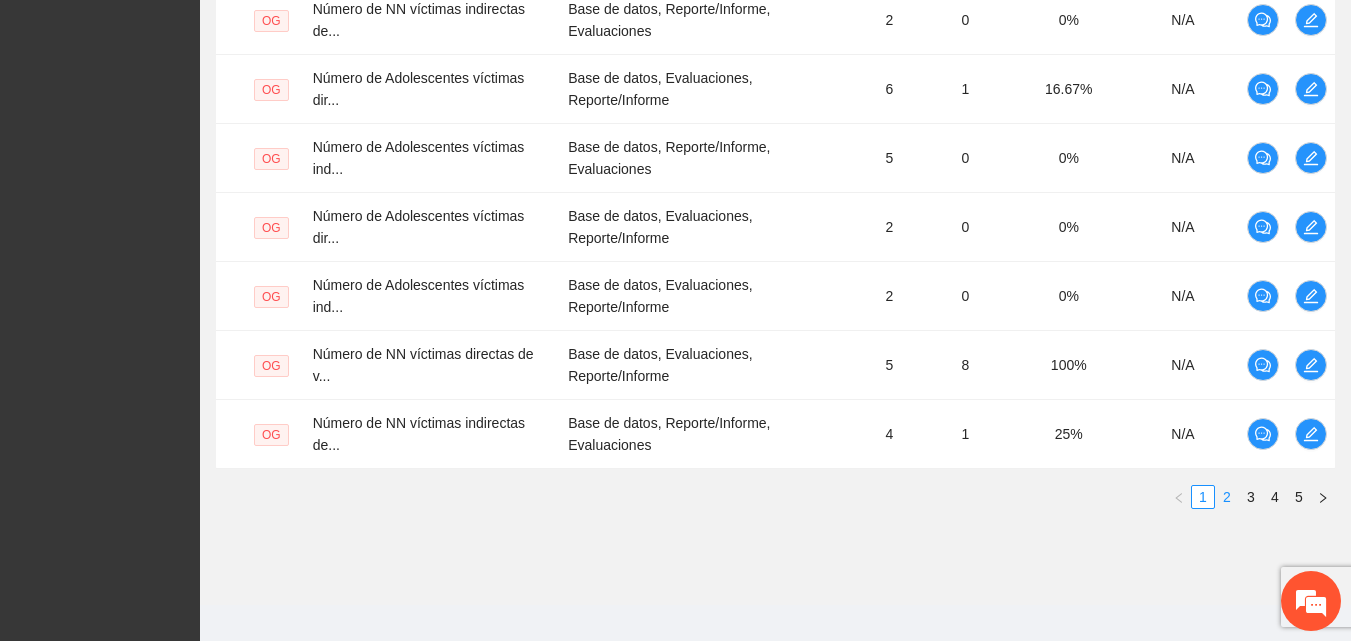 click on "2" at bounding box center (1227, 497) 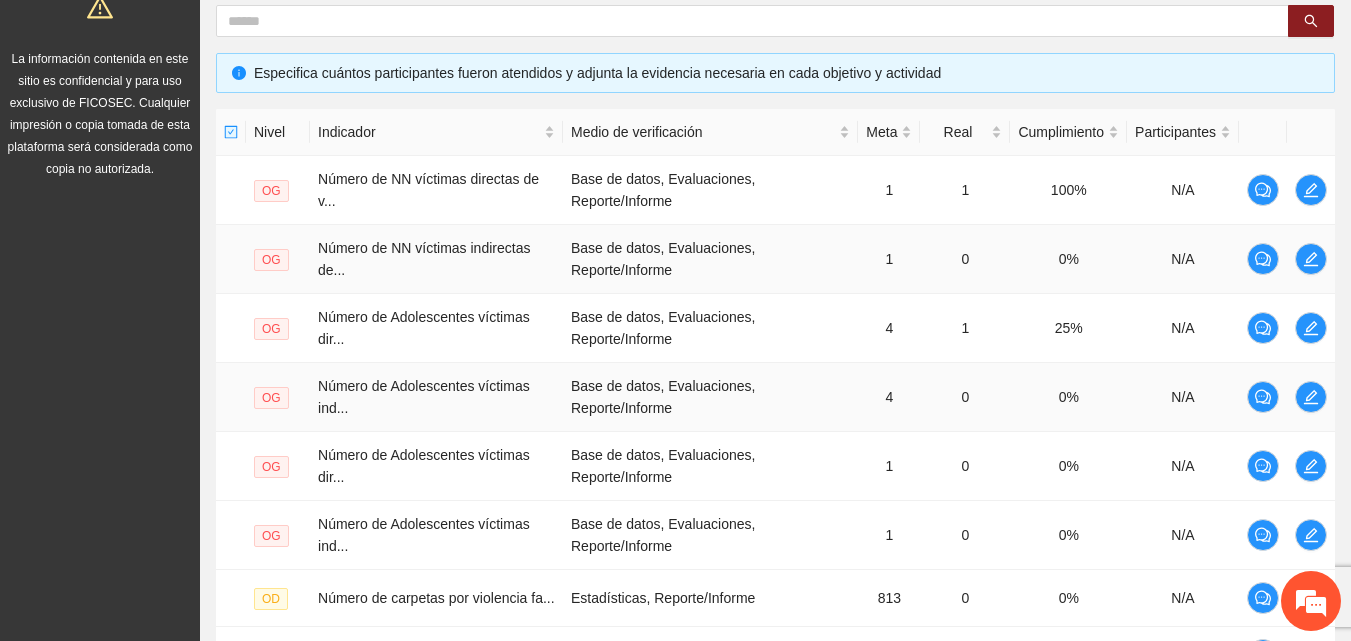 scroll, scrollTop: 364, scrollLeft: 0, axis: vertical 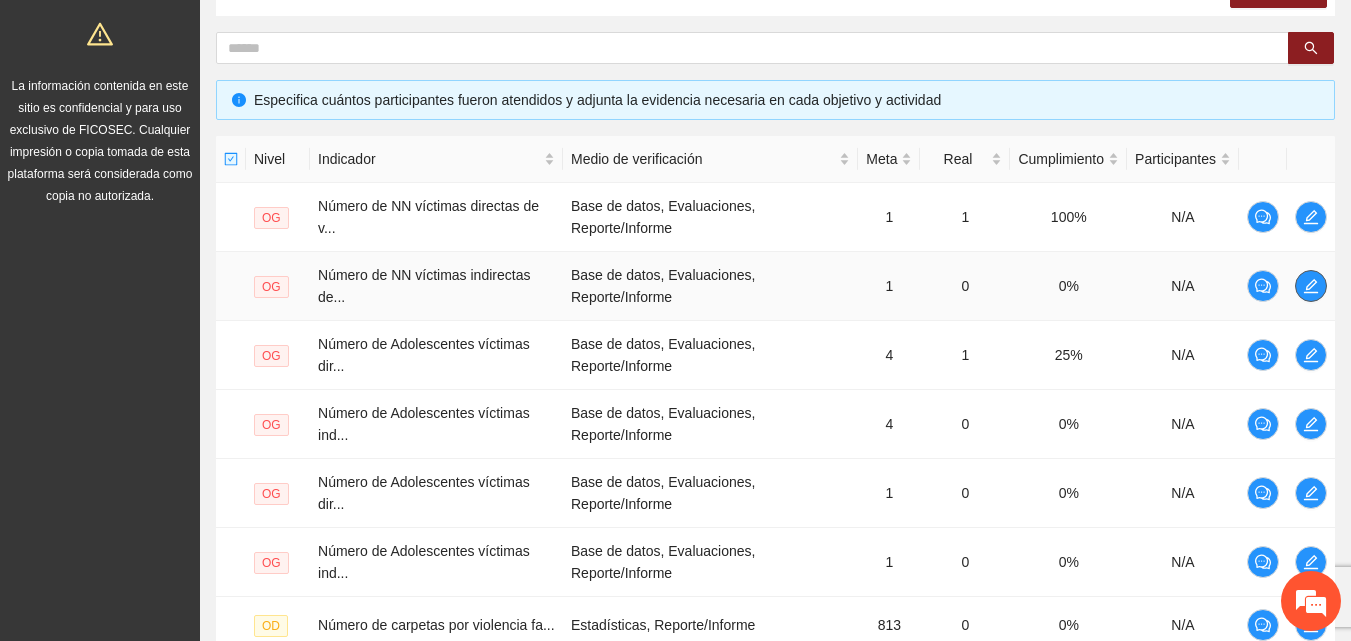 click at bounding box center (1311, 286) 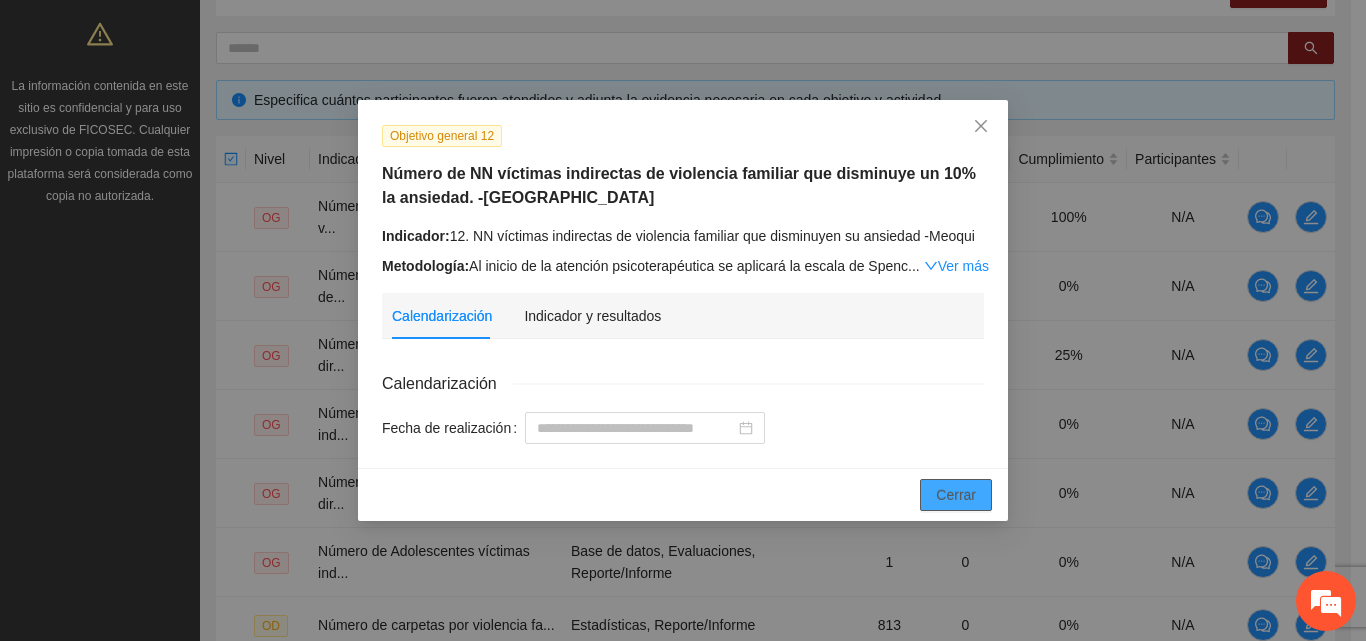 click on "Cerrar" at bounding box center [956, 495] 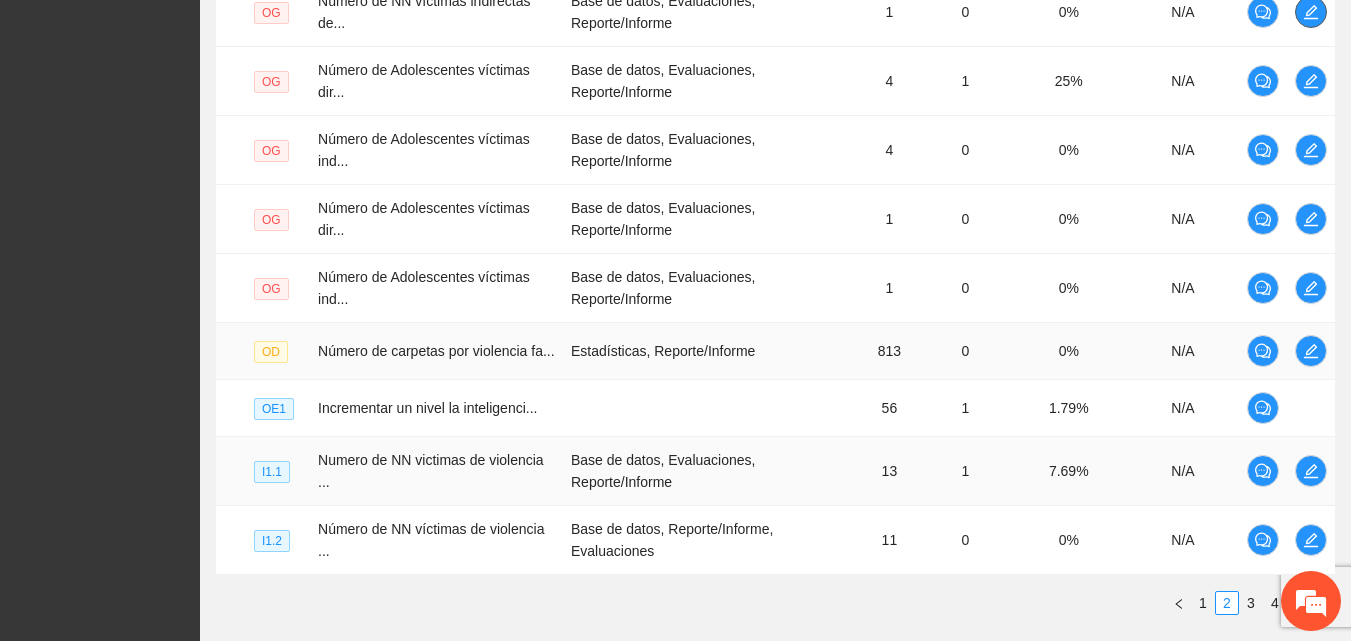 scroll, scrollTop: 764, scrollLeft: 0, axis: vertical 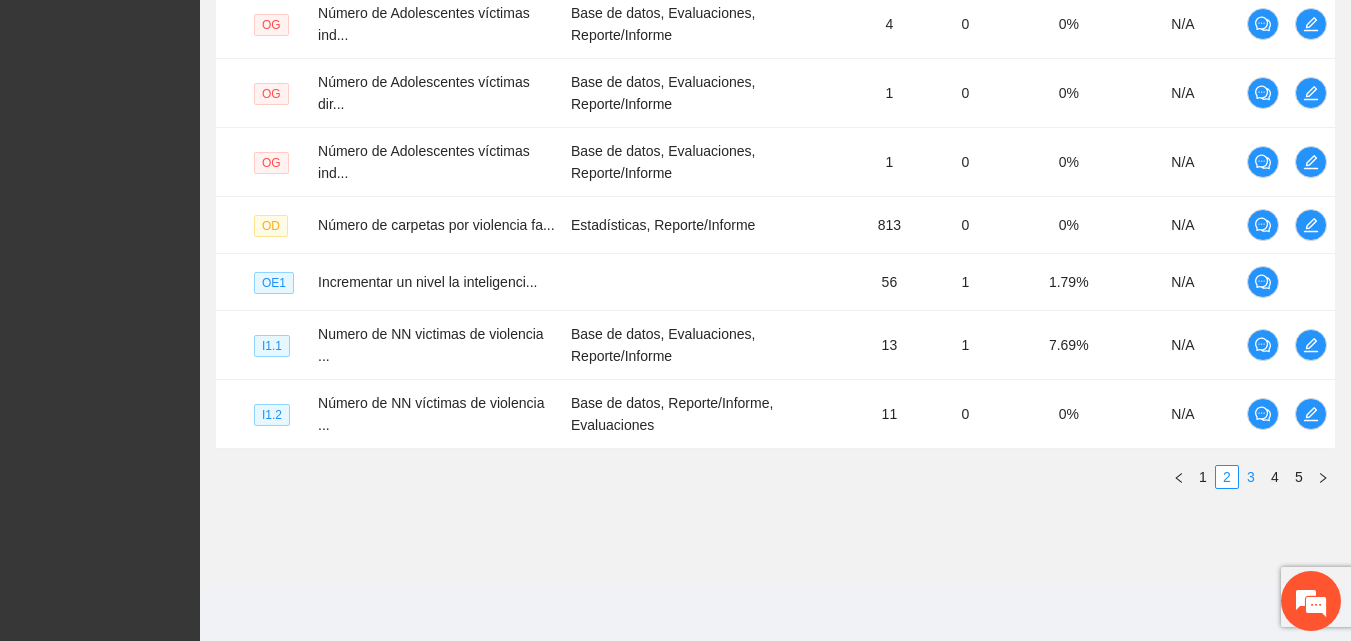click on "3" at bounding box center [1251, 477] 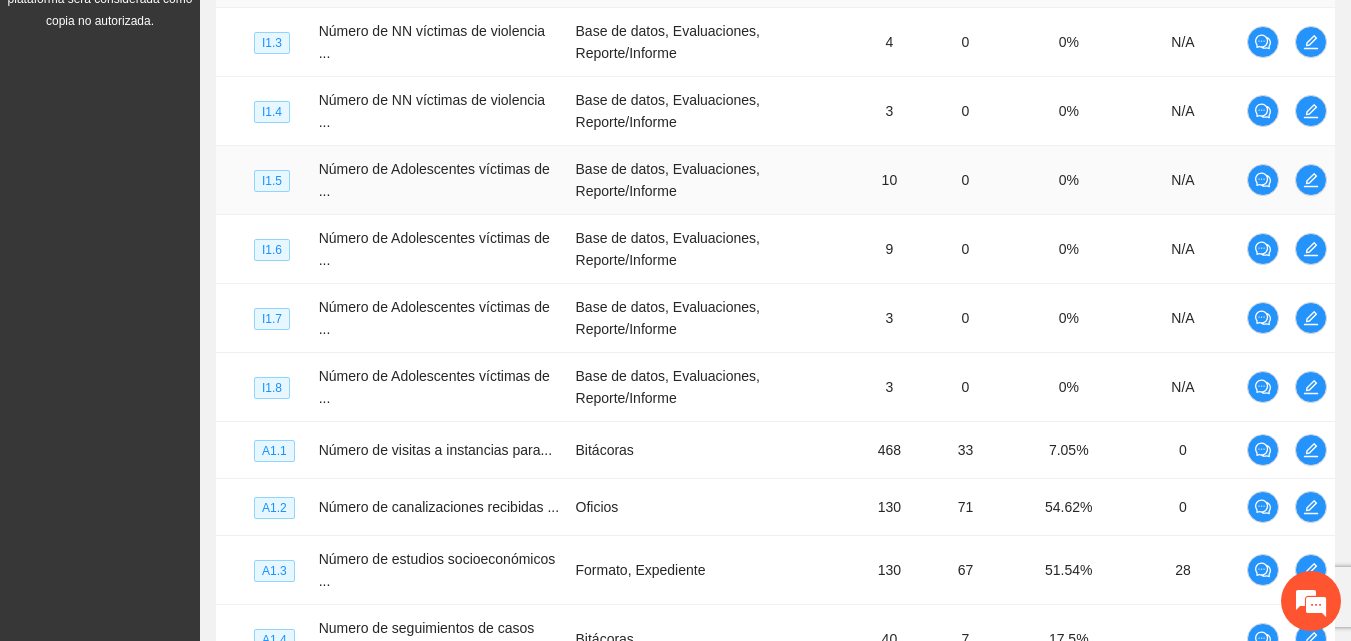 scroll, scrollTop: 452, scrollLeft: 0, axis: vertical 